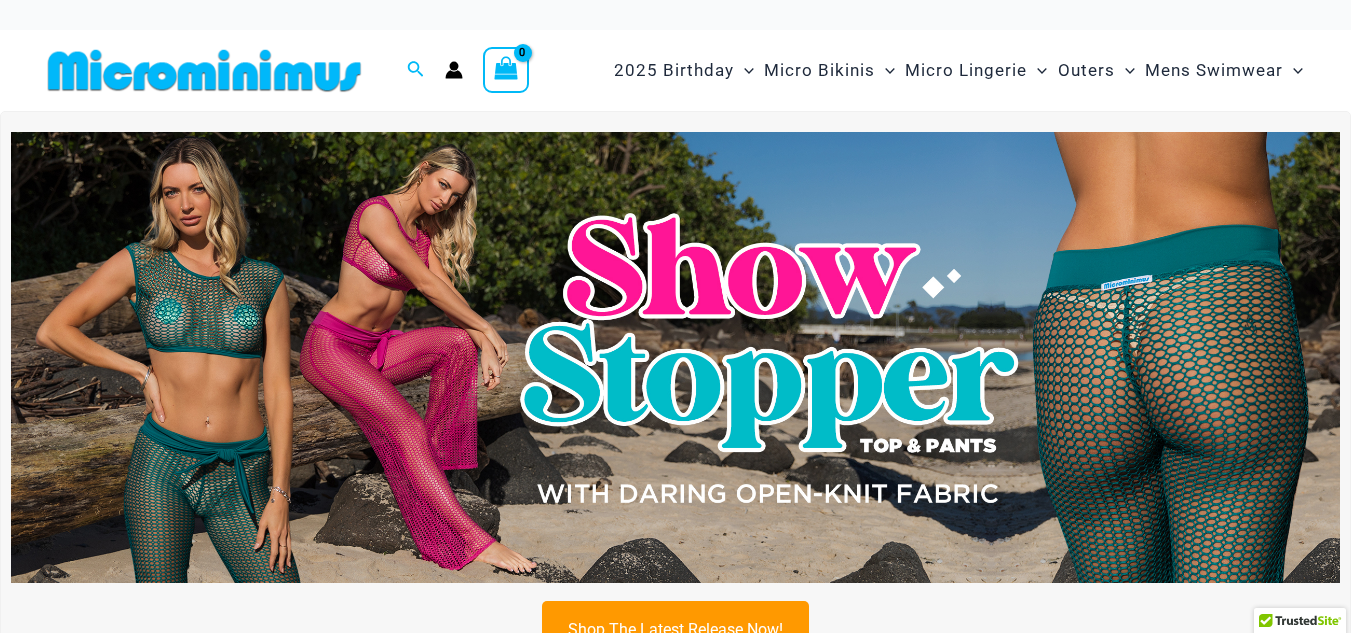 scroll, scrollTop: 0, scrollLeft: 0, axis: both 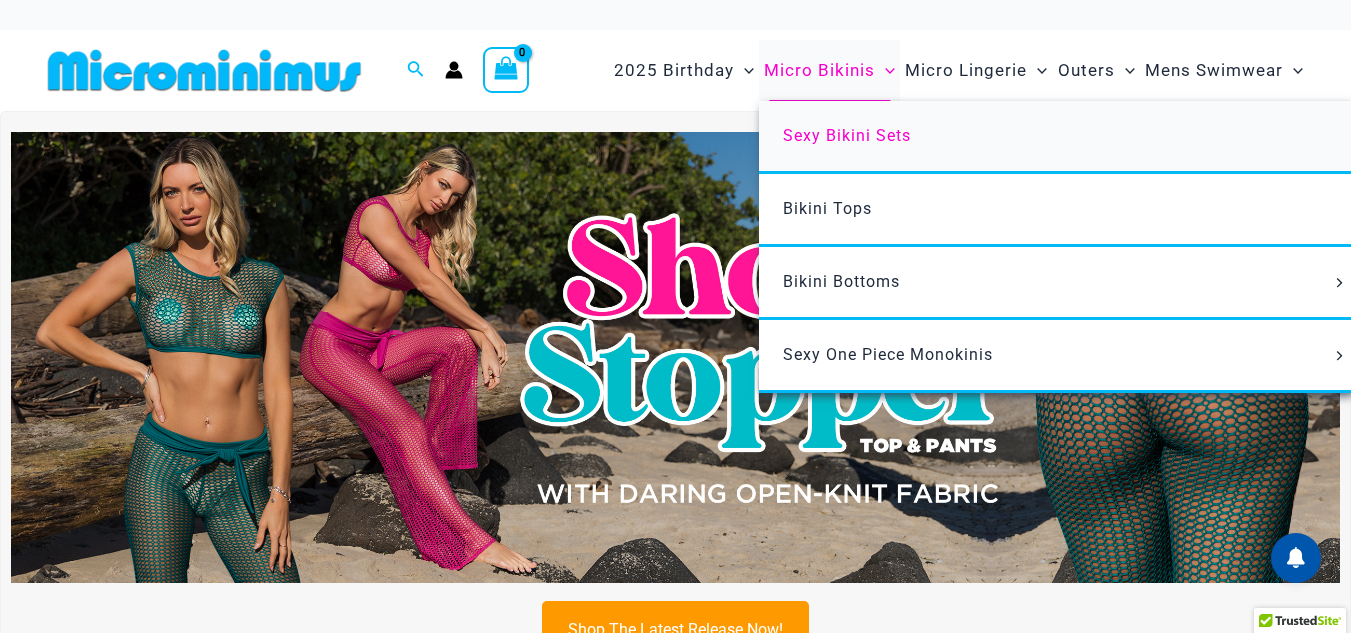 click on "Sexy Bikini Sets" at bounding box center [847, 135] 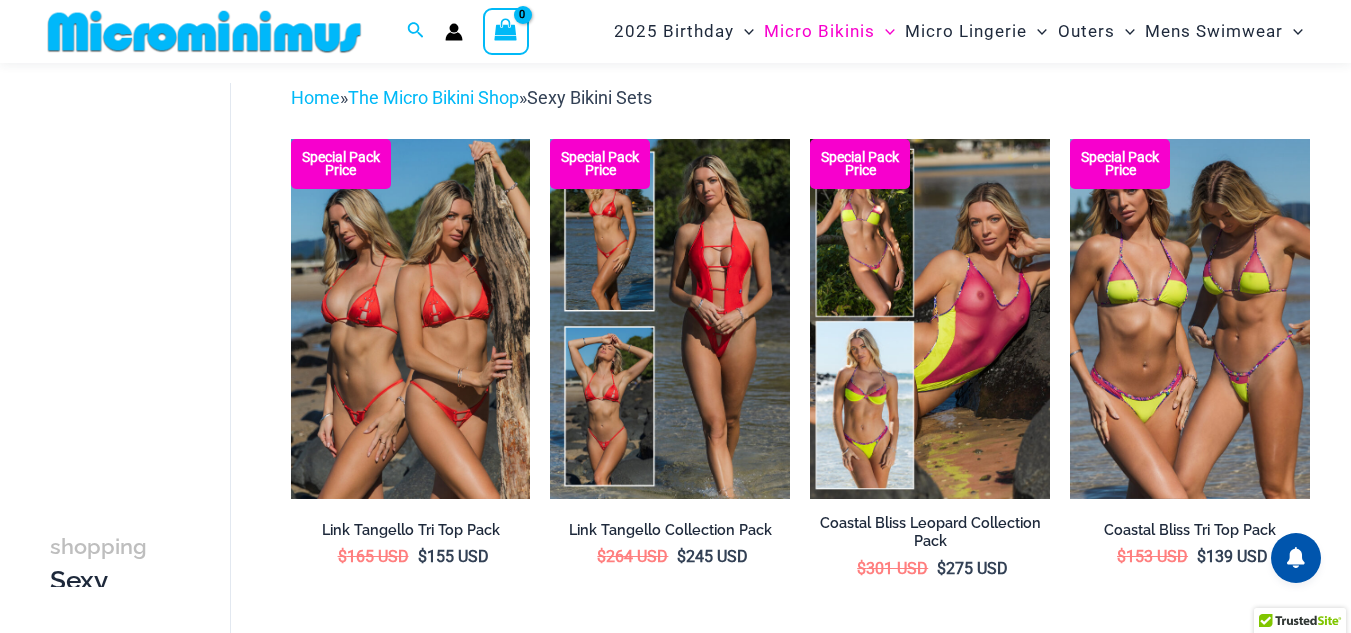scroll, scrollTop: 182, scrollLeft: 0, axis: vertical 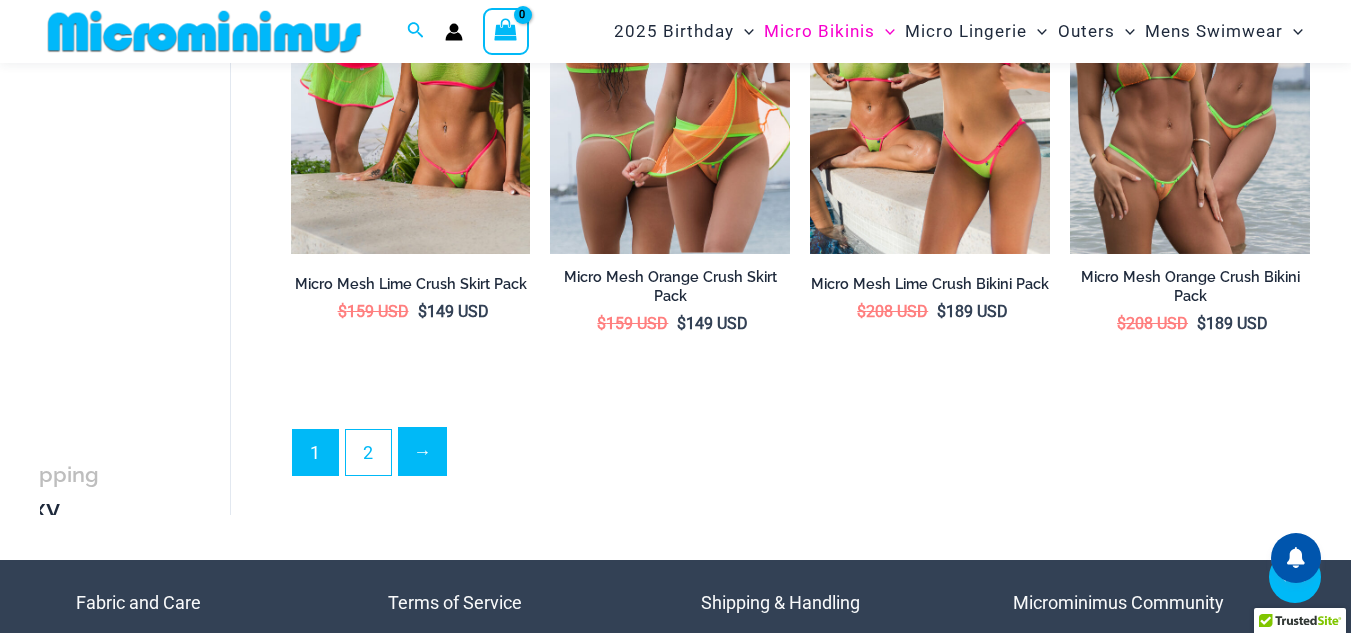 click on "→" at bounding box center [422, 451] 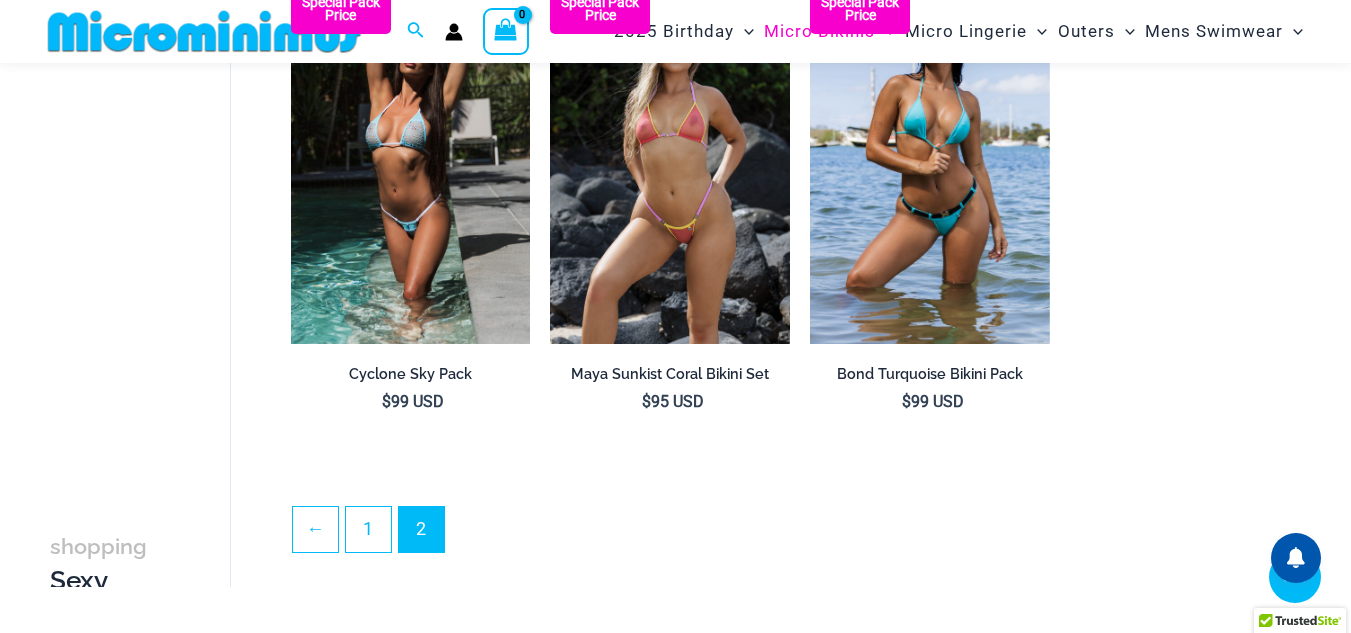 scroll, scrollTop: 3382, scrollLeft: 0, axis: vertical 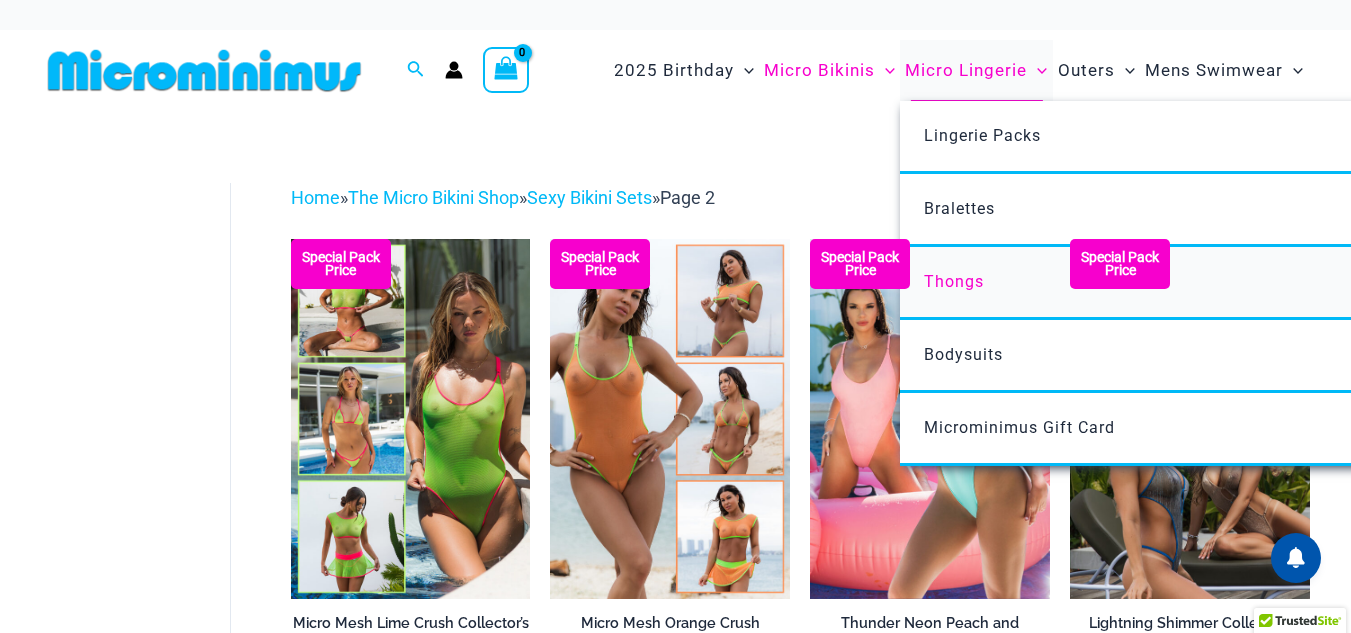 click on "Thongs" at bounding box center [954, 281] 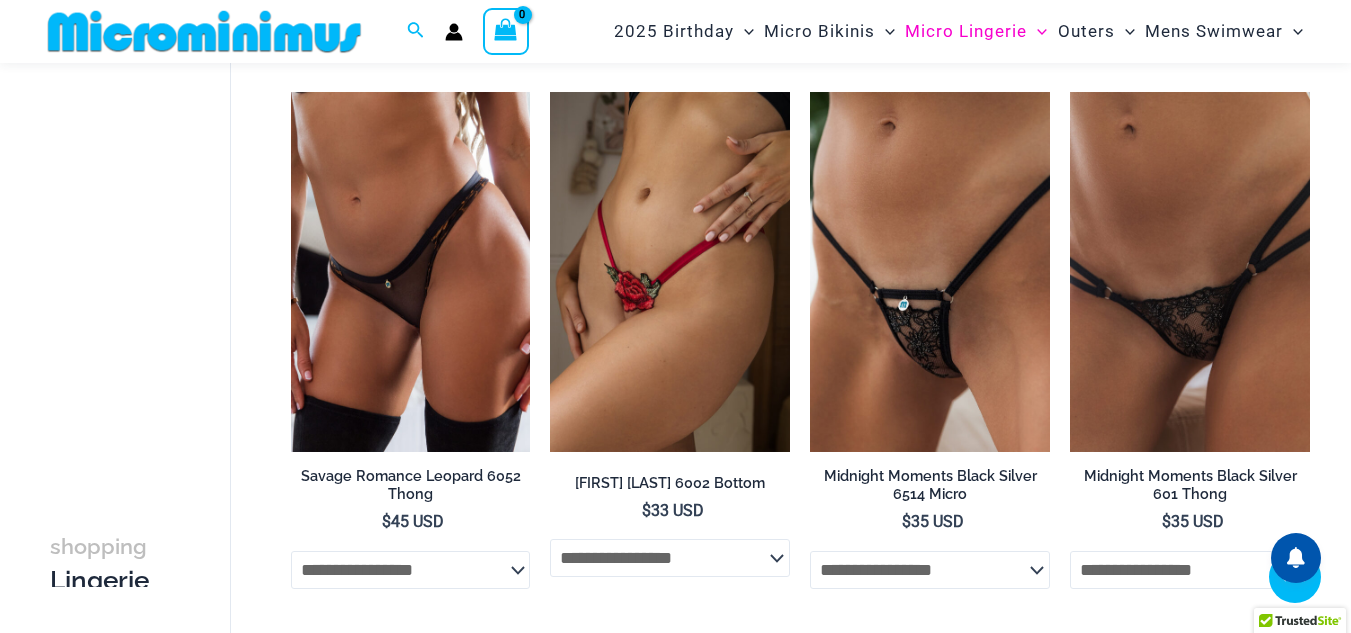 scroll, scrollTop: 2882, scrollLeft: 0, axis: vertical 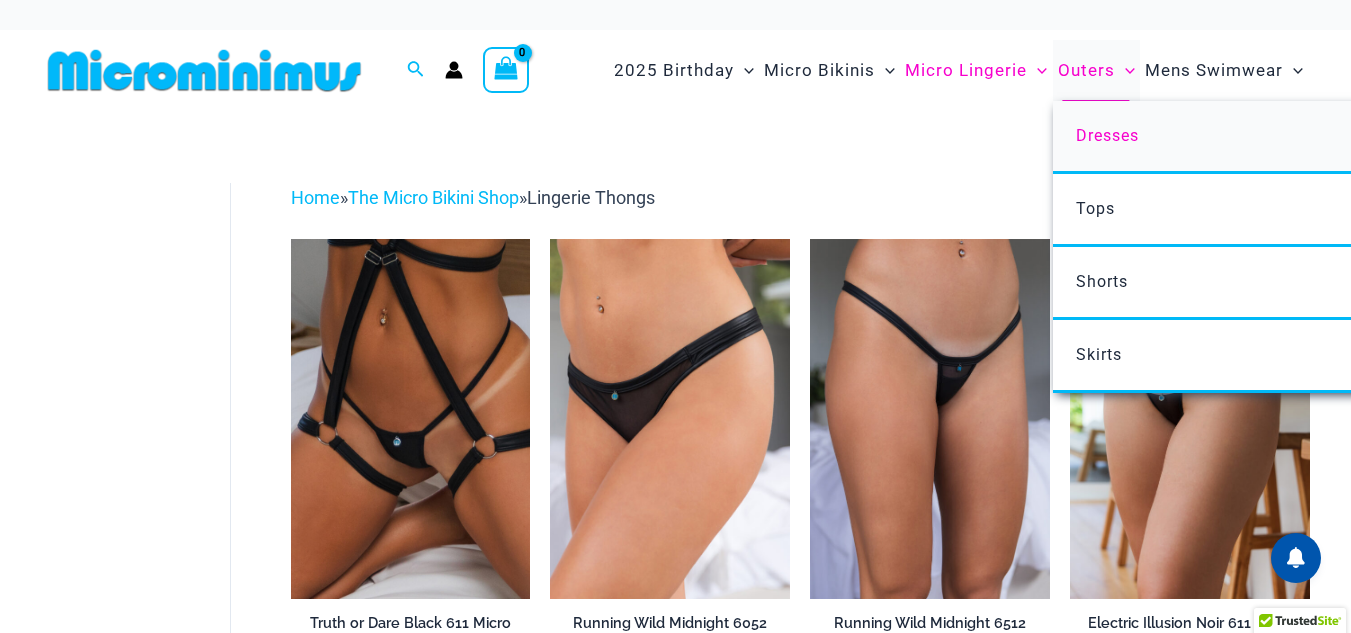 click on "Dresses" at bounding box center [1107, 135] 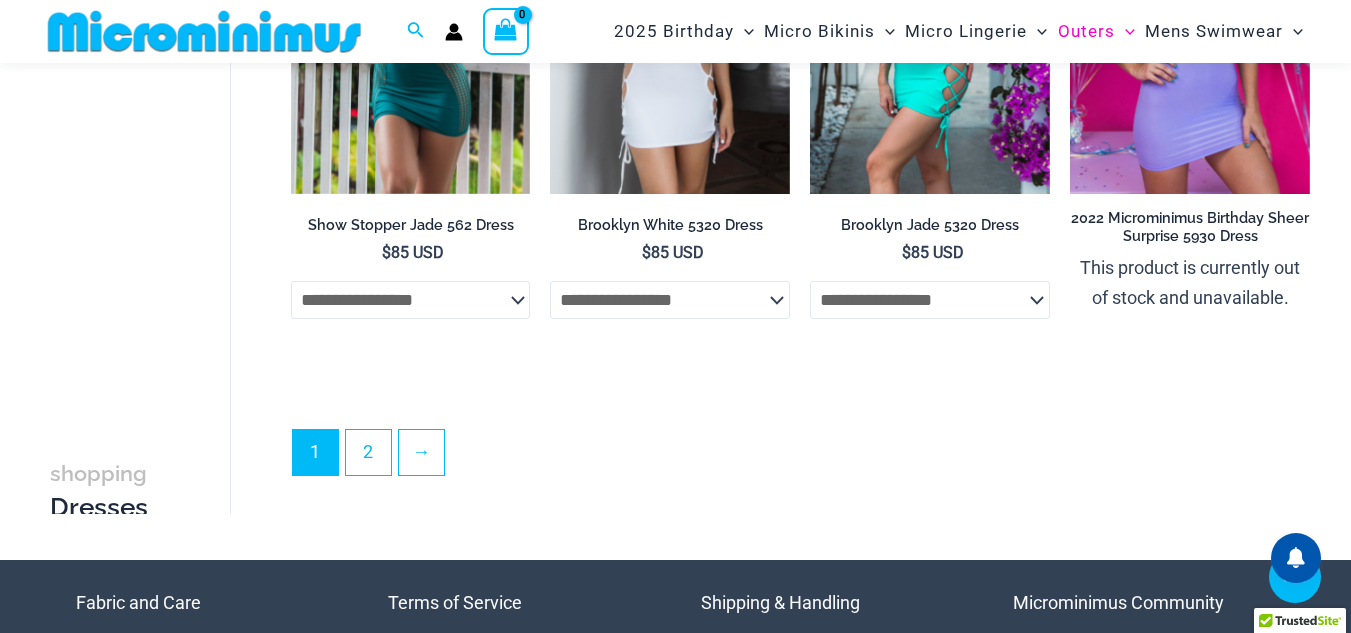 scroll, scrollTop: 4382, scrollLeft: 0, axis: vertical 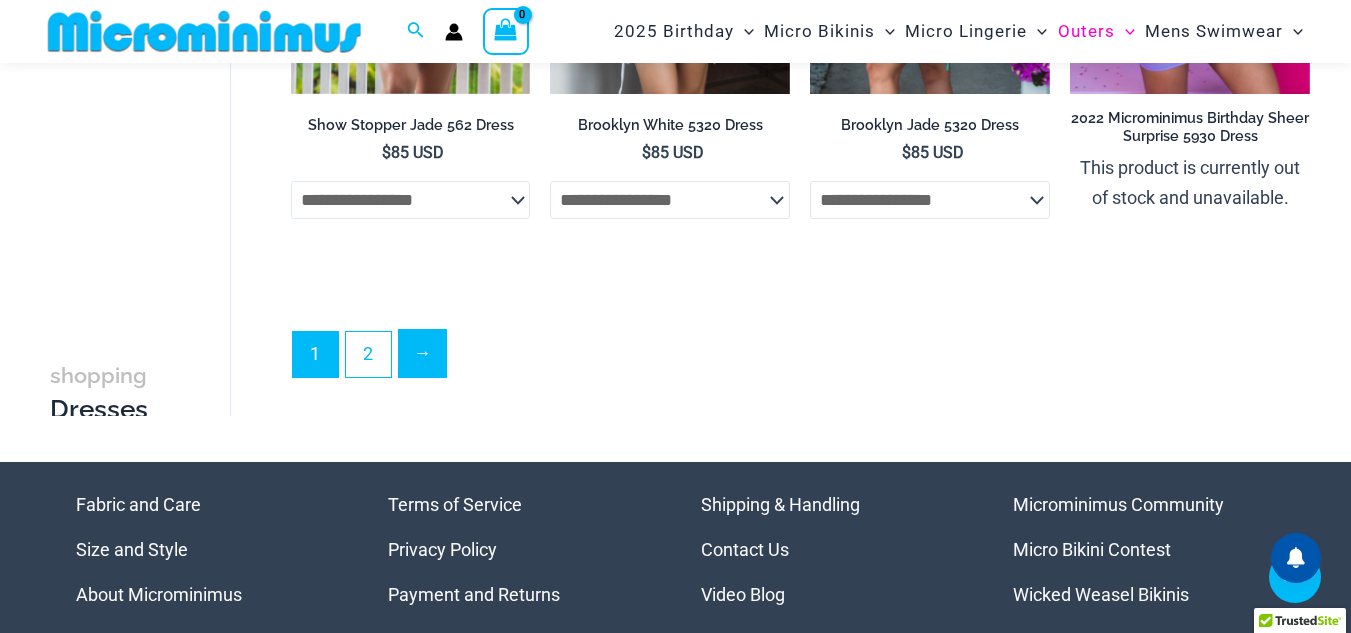 click on "→" at bounding box center [422, 353] 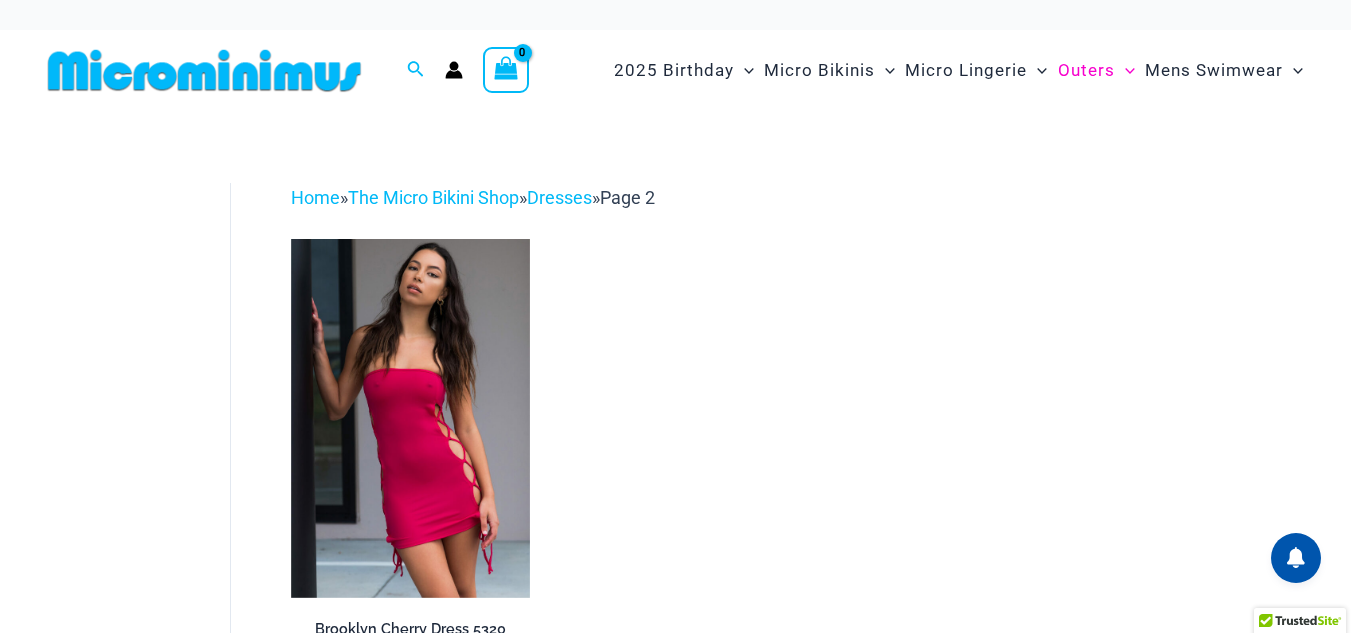 scroll, scrollTop: 0, scrollLeft: 0, axis: both 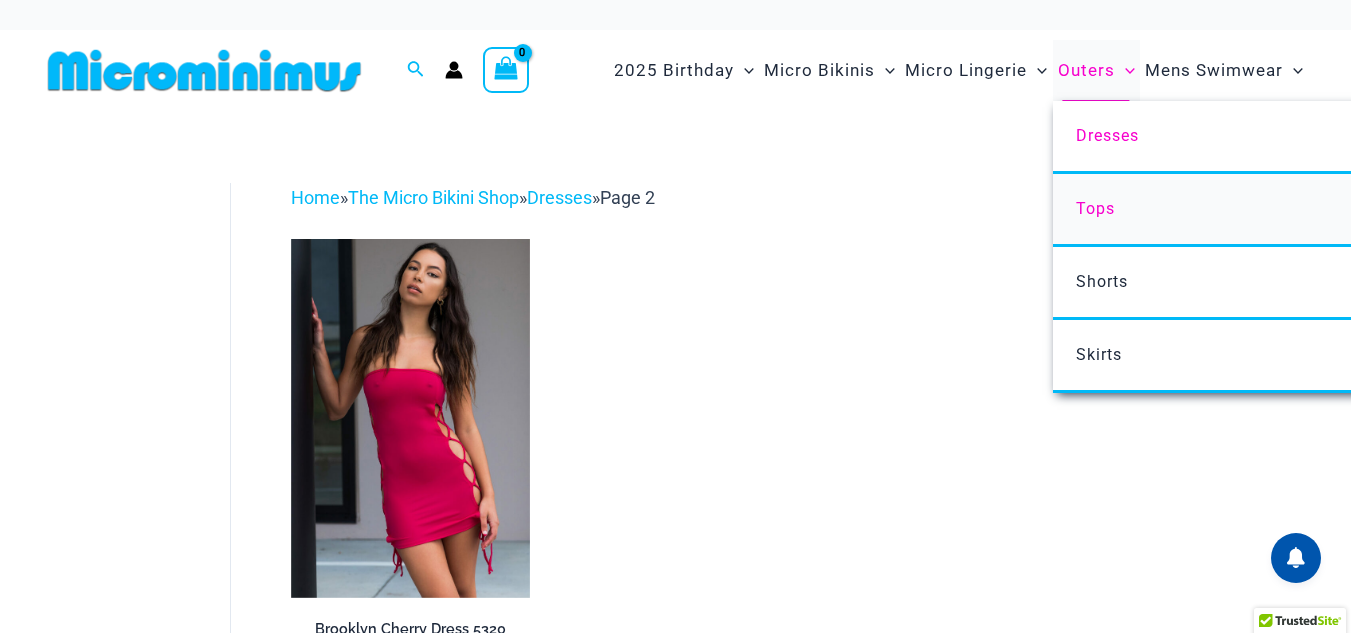 click on "Tops" at bounding box center (1095, 208) 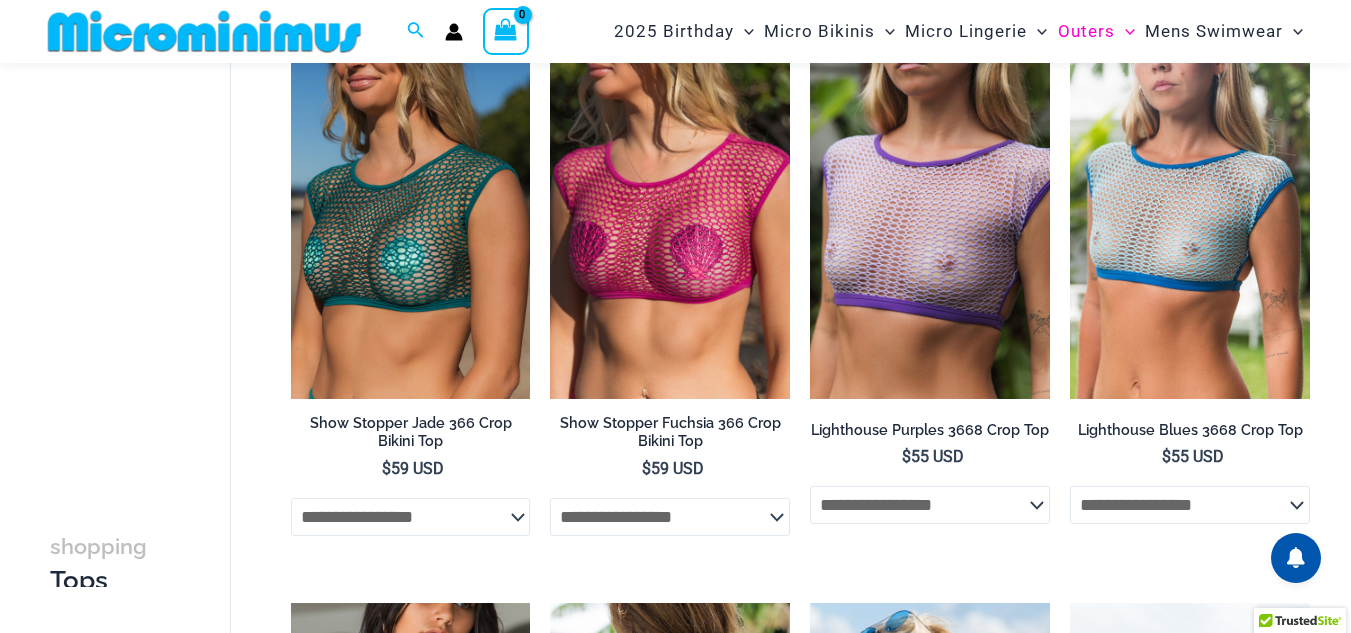 scroll, scrollTop: 82, scrollLeft: 0, axis: vertical 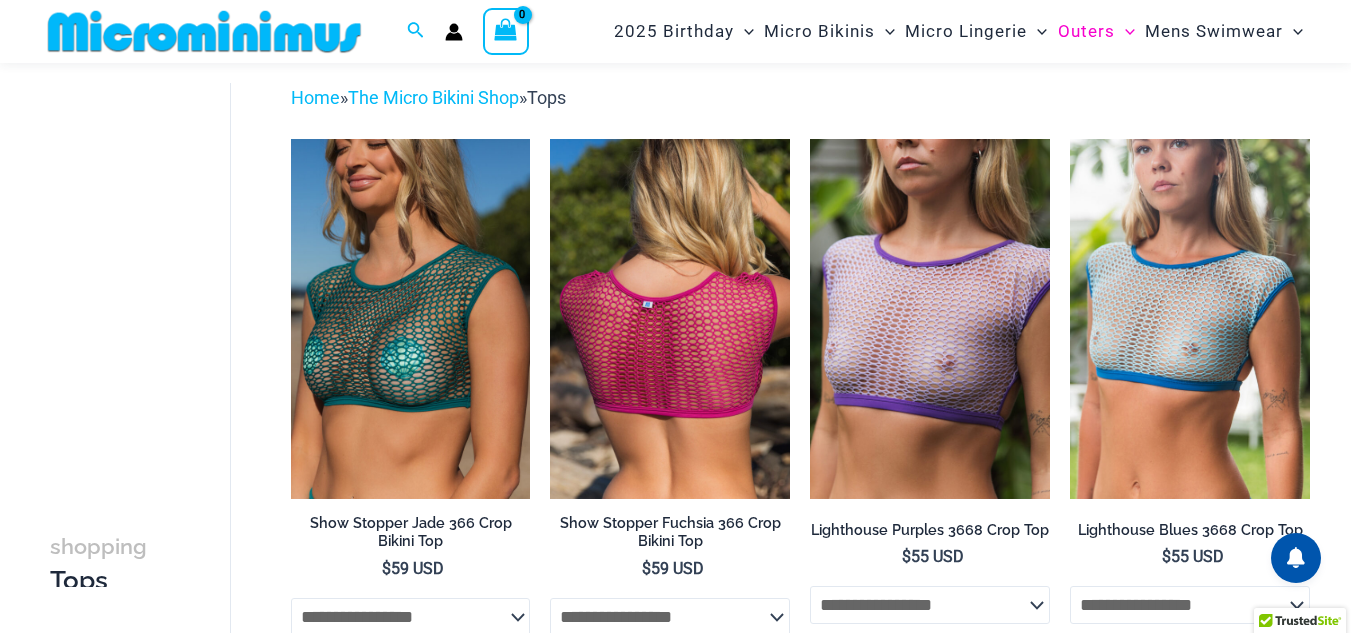 click at bounding box center [670, 319] 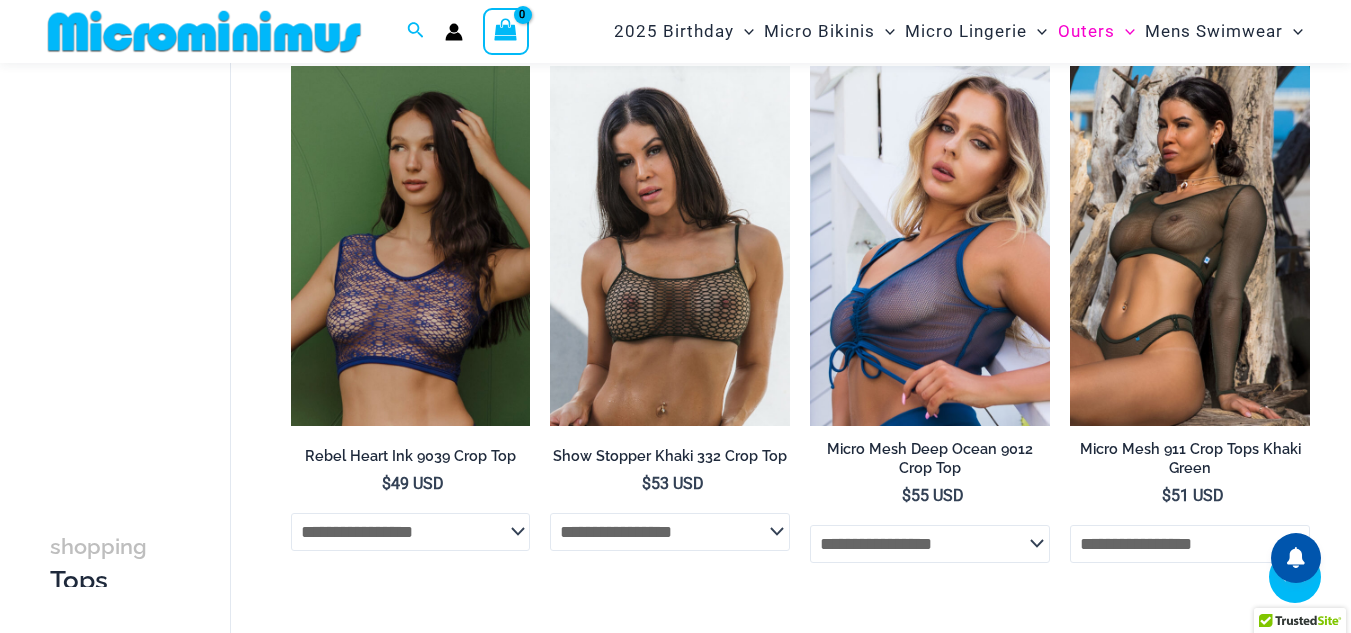 scroll, scrollTop: 1682, scrollLeft: 0, axis: vertical 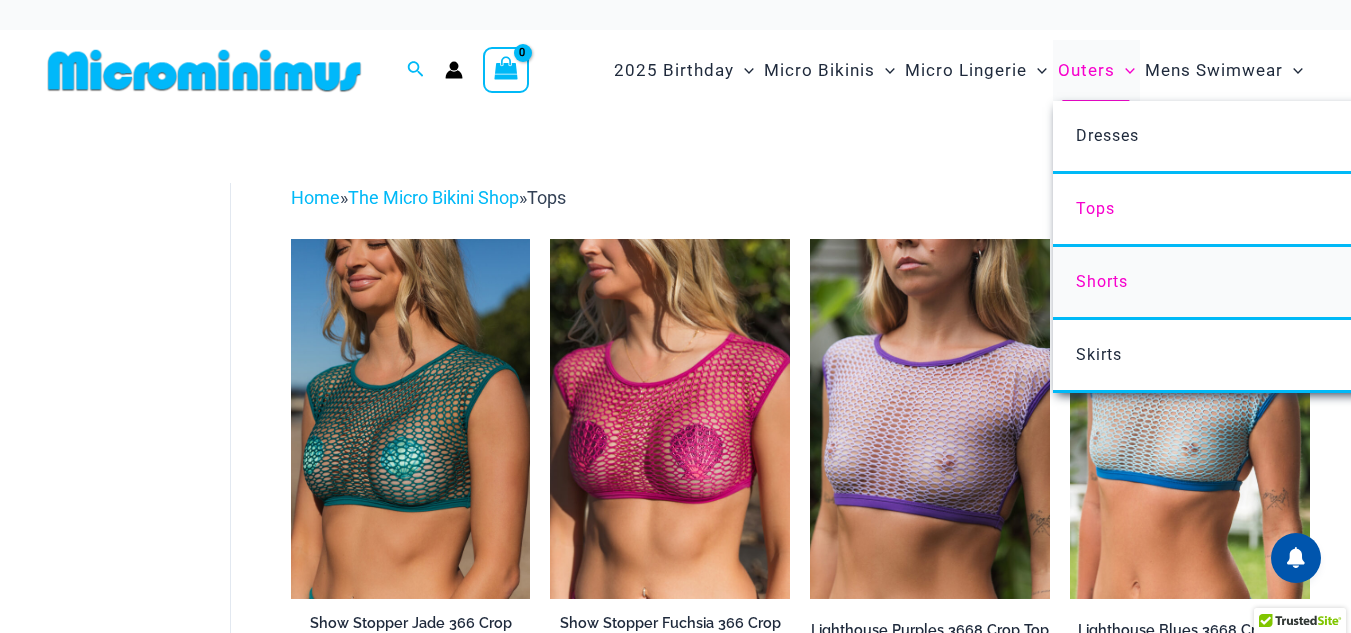 click on "Shorts" at bounding box center (1102, 281) 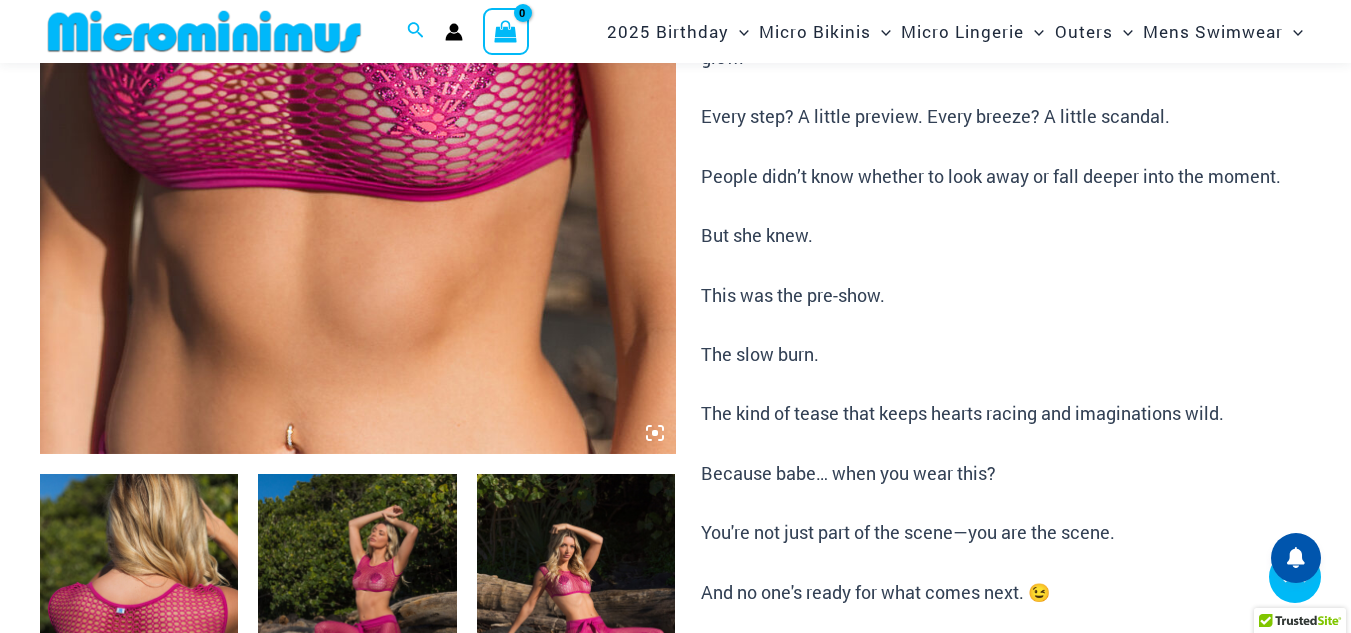 scroll, scrollTop: 182, scrollLeft: 0, axis: vertical 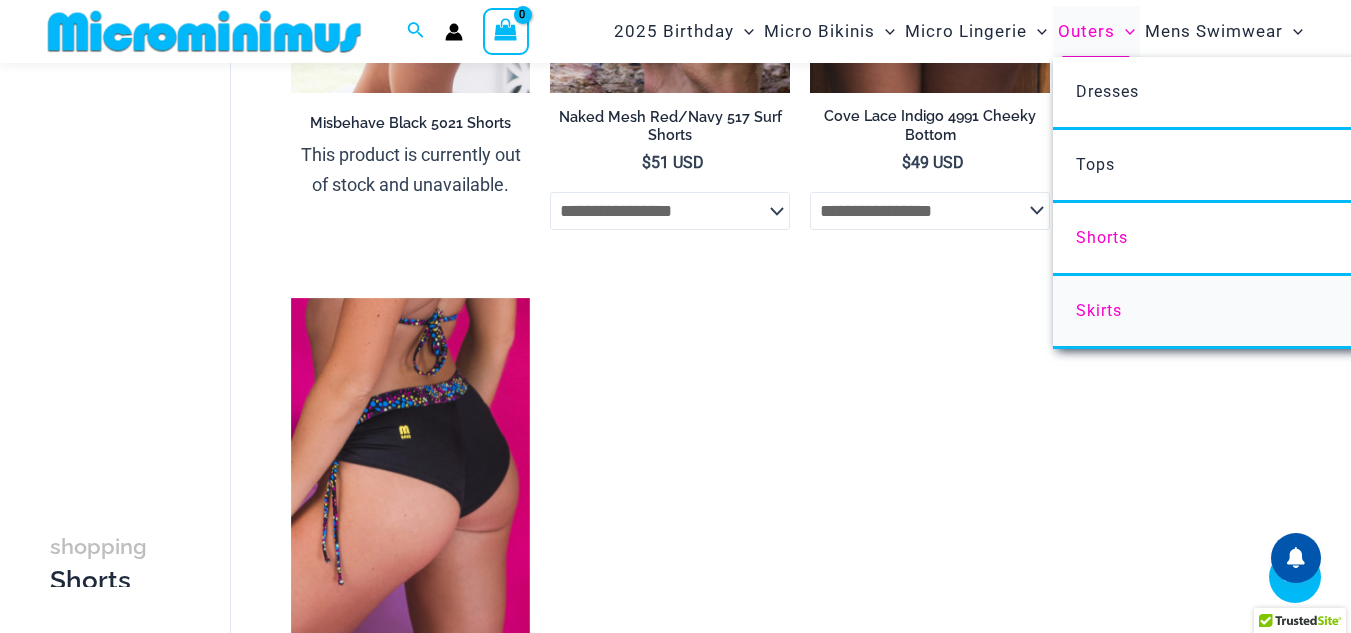 click on "Skirts" at bounding box center (1099, 310) 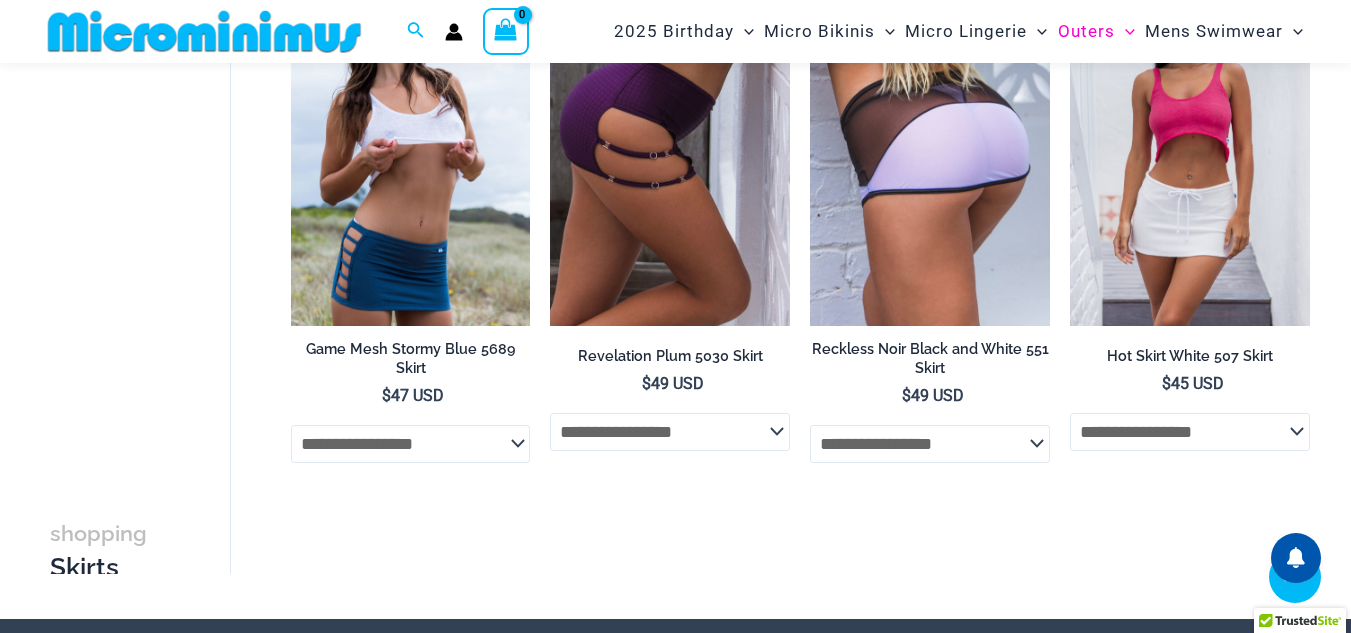 scroll, scrollTop: 1582, scrollLeft: 0, axis: vertical 